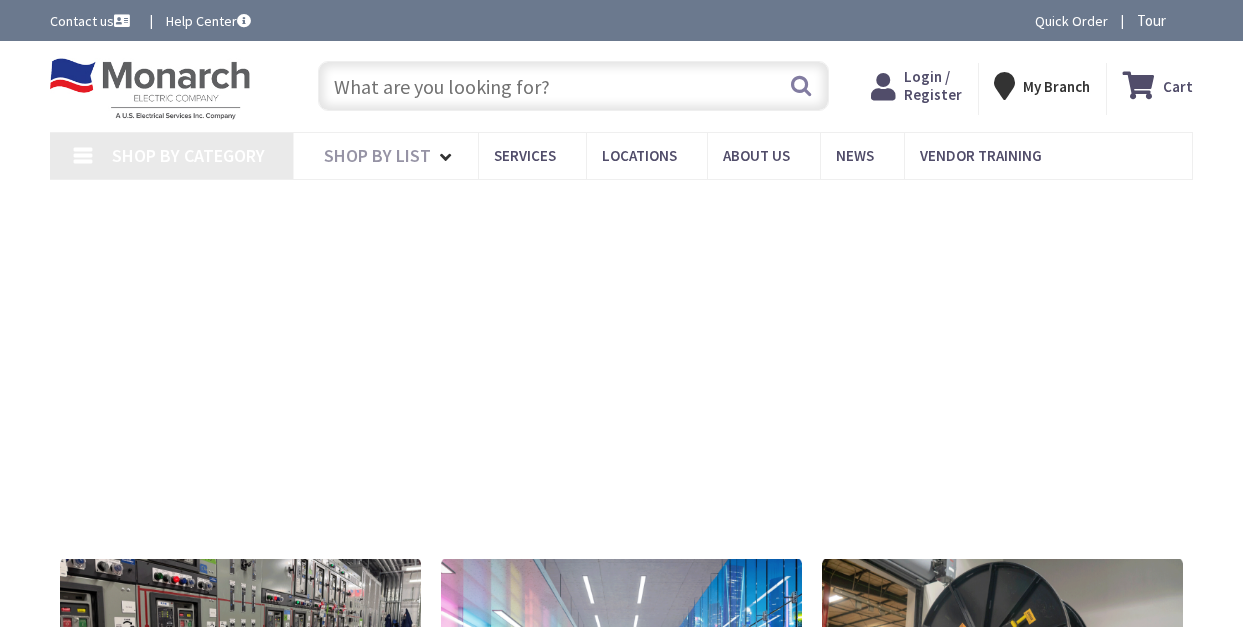 scroll, scrollTop: 0, scrollLeft: 0, axis: both 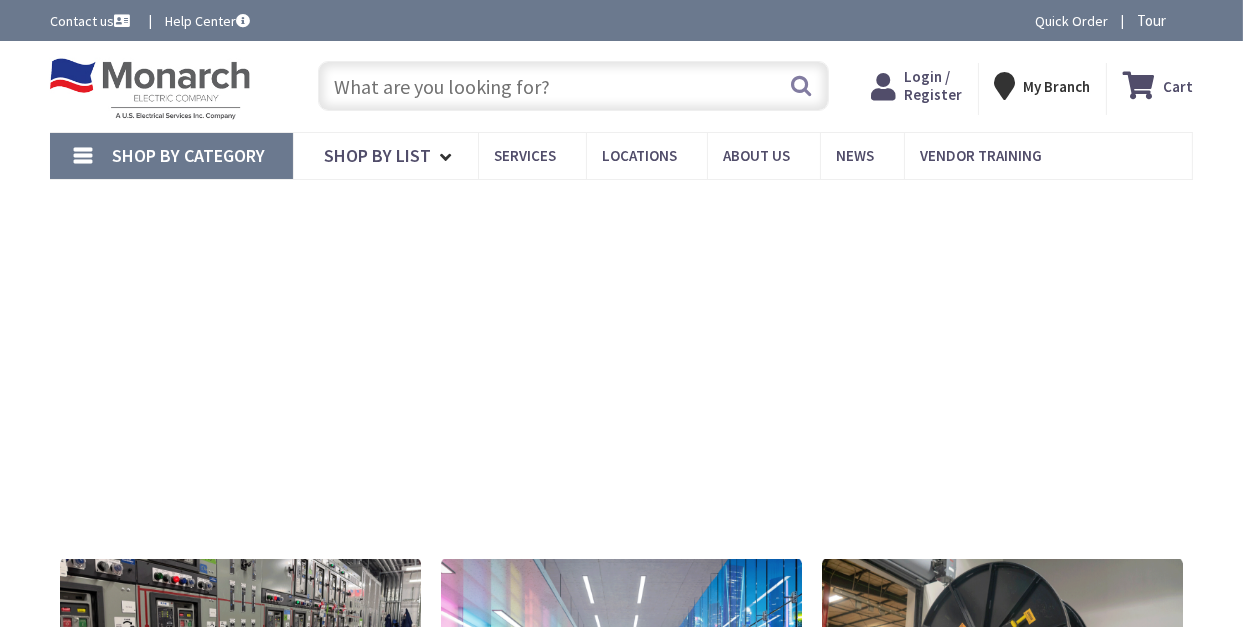 click at bounding box center (573, 86) 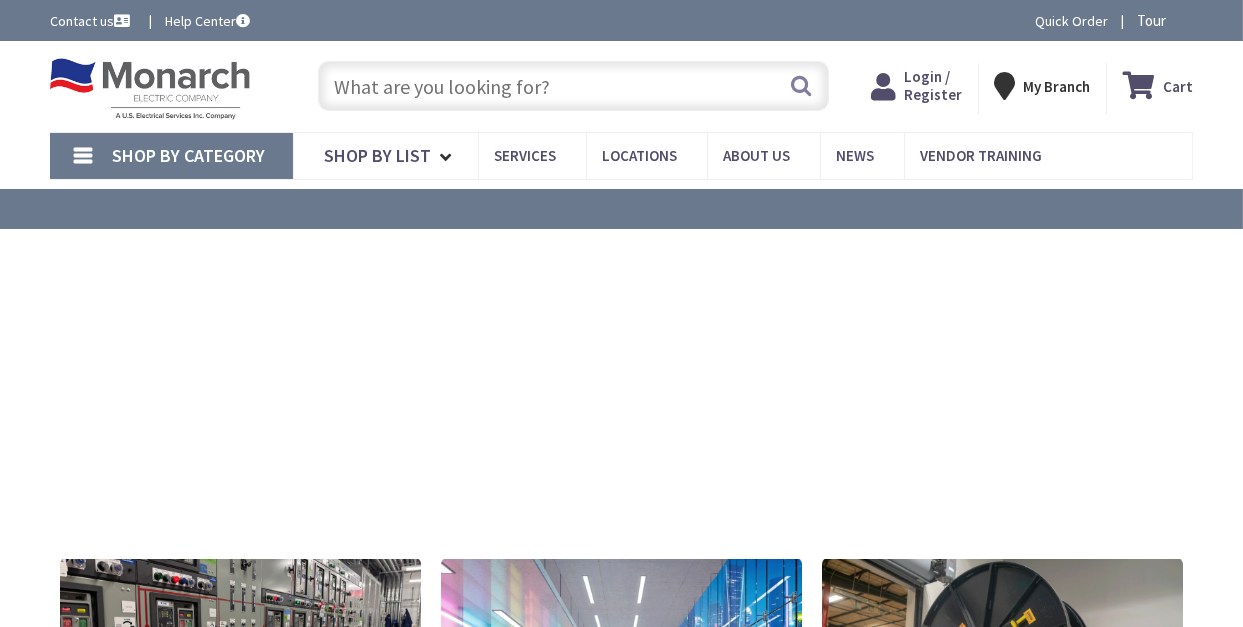 scroll, scrollTop: 0, scrollLeft: 0, axis: both 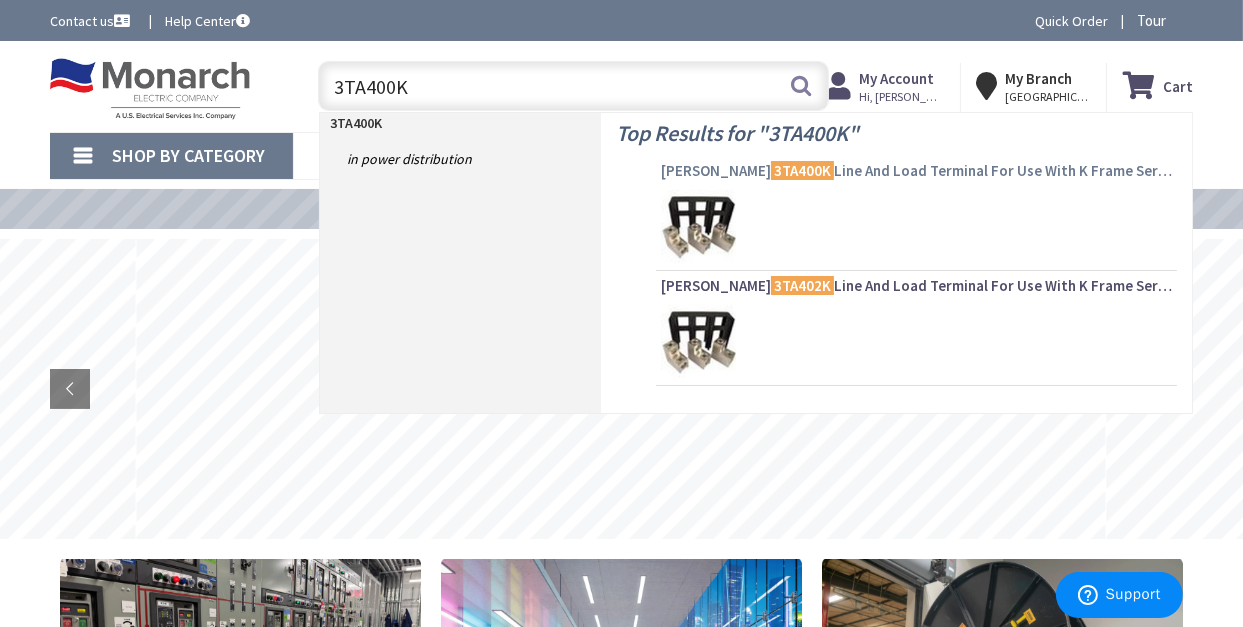 type on "3TA400K" 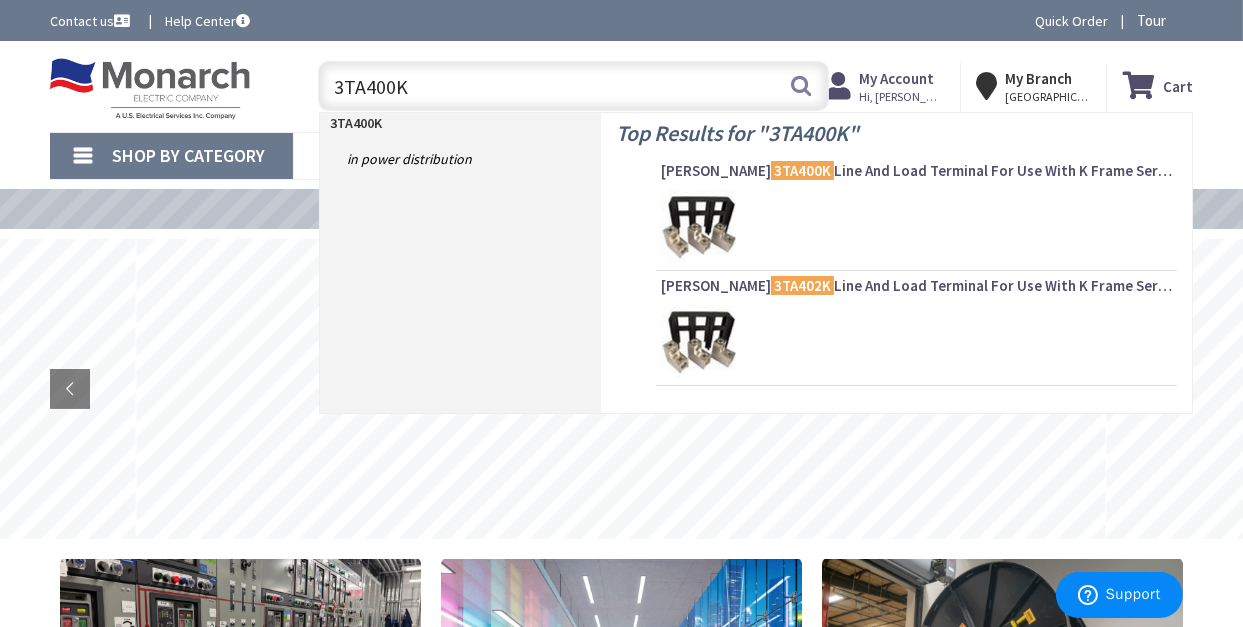 click on "3TA400K" at bounding box center (802, 170) 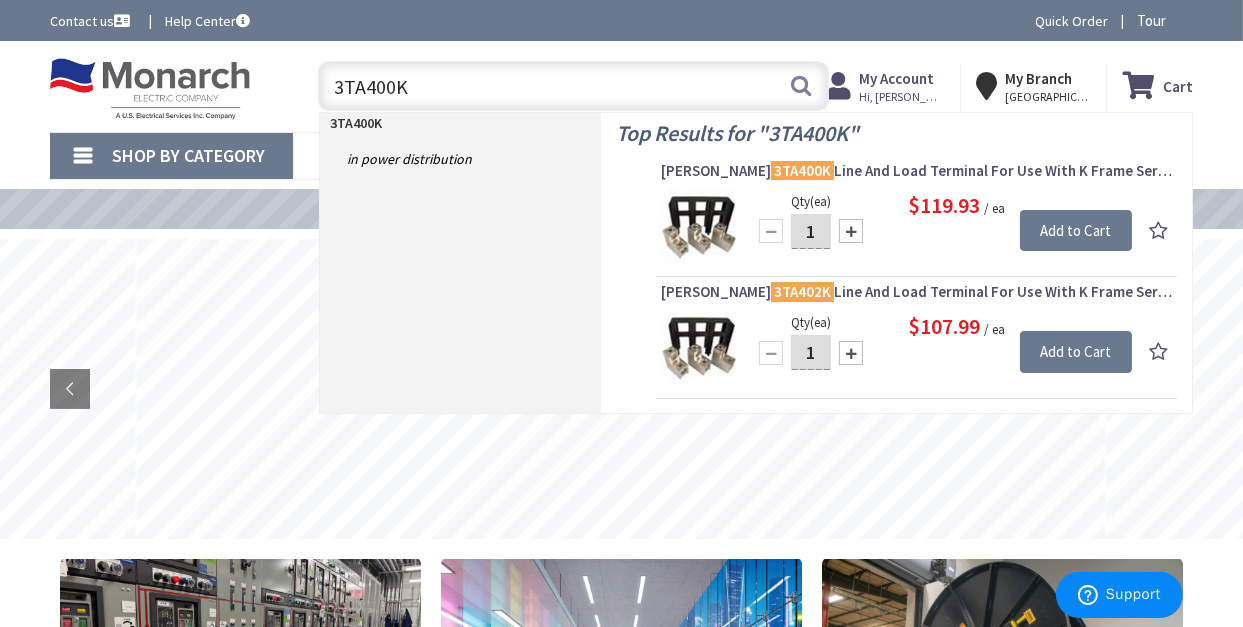 click on "[PERSON_NAME]  3TA400K  Line And Load Terminal For Use With K Frame Series C 3-Pole Molded Case Circuit Breakers" at bounding box center [916, 171] 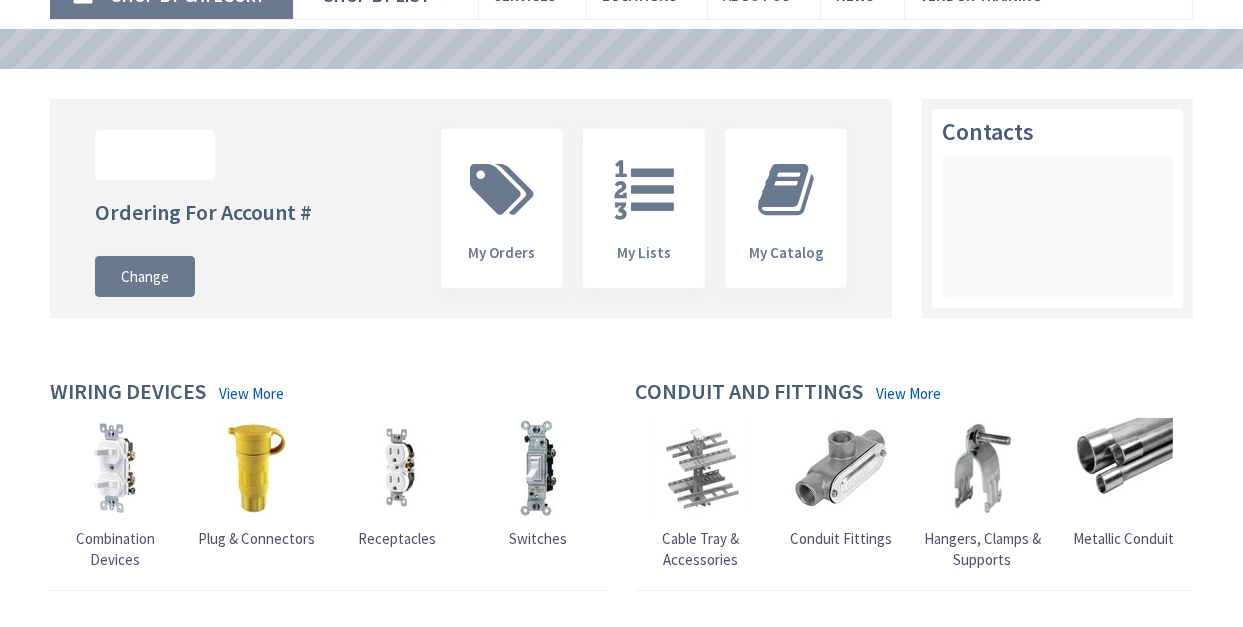 scroll, scrollTop: 0, scrollLeft: 0, axis: both 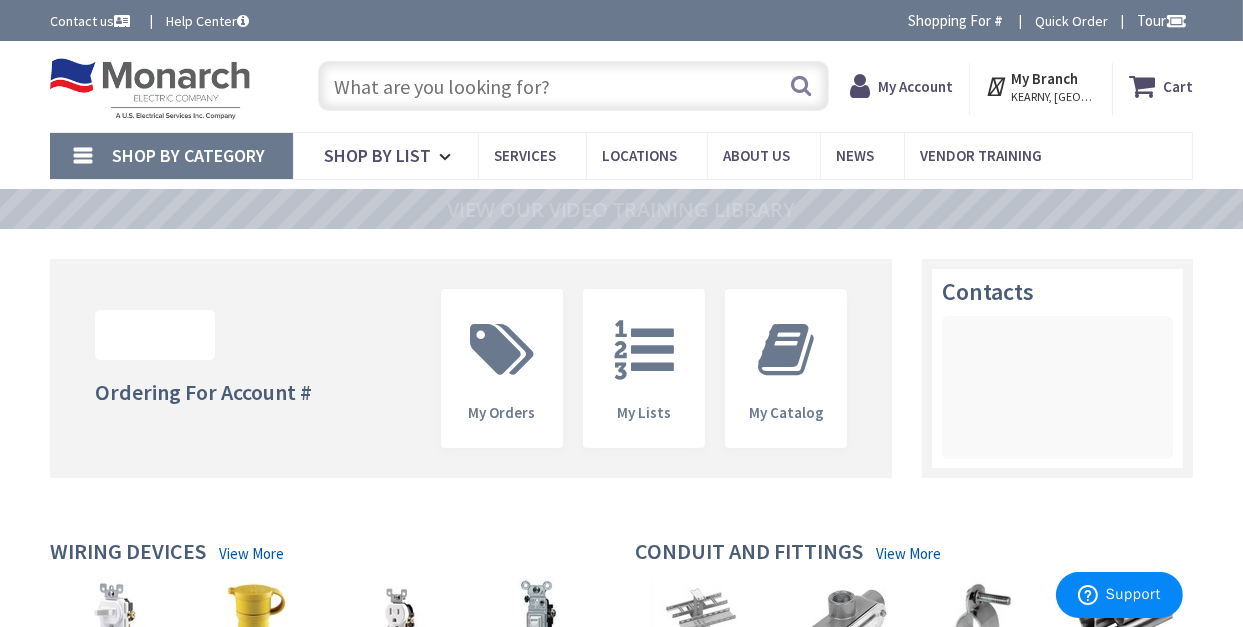 click at bounding box center (573, 86) 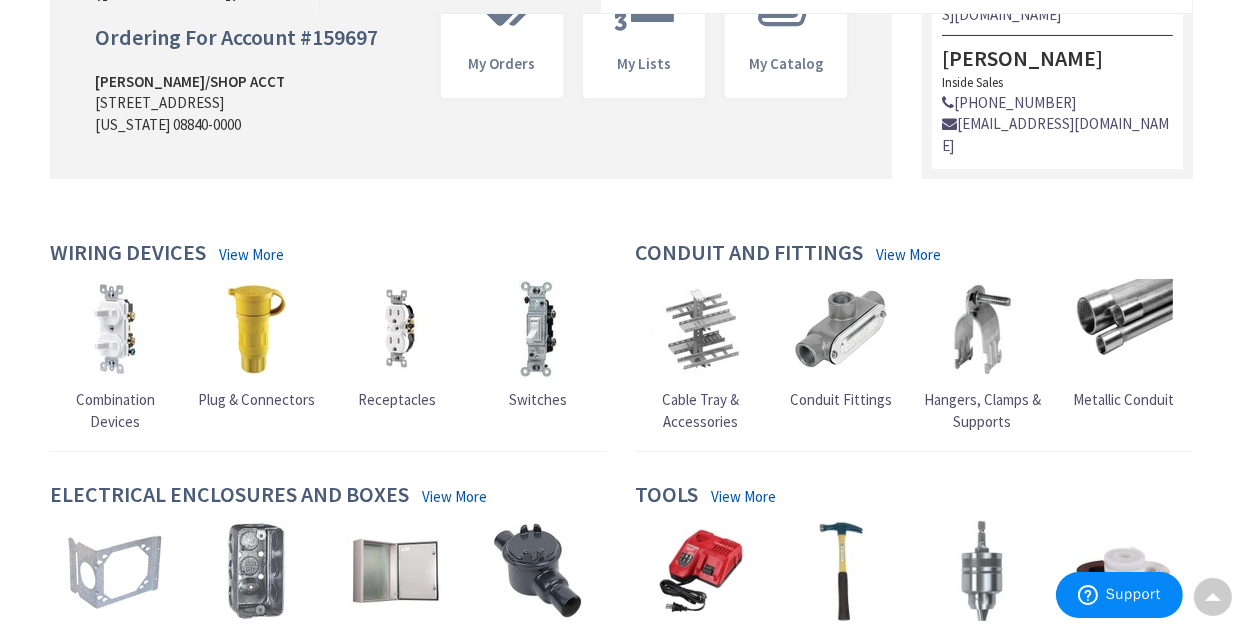 scroll, scrollTop: 0, scrollLeft: 0, axis: both 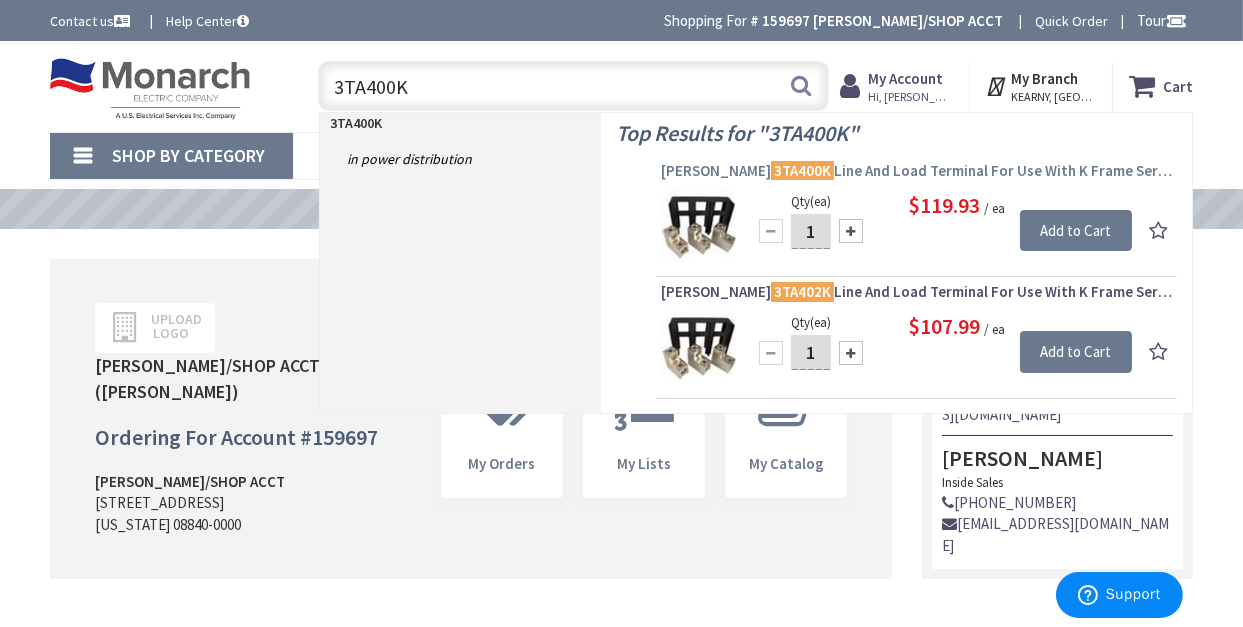 type on "3TA400K" 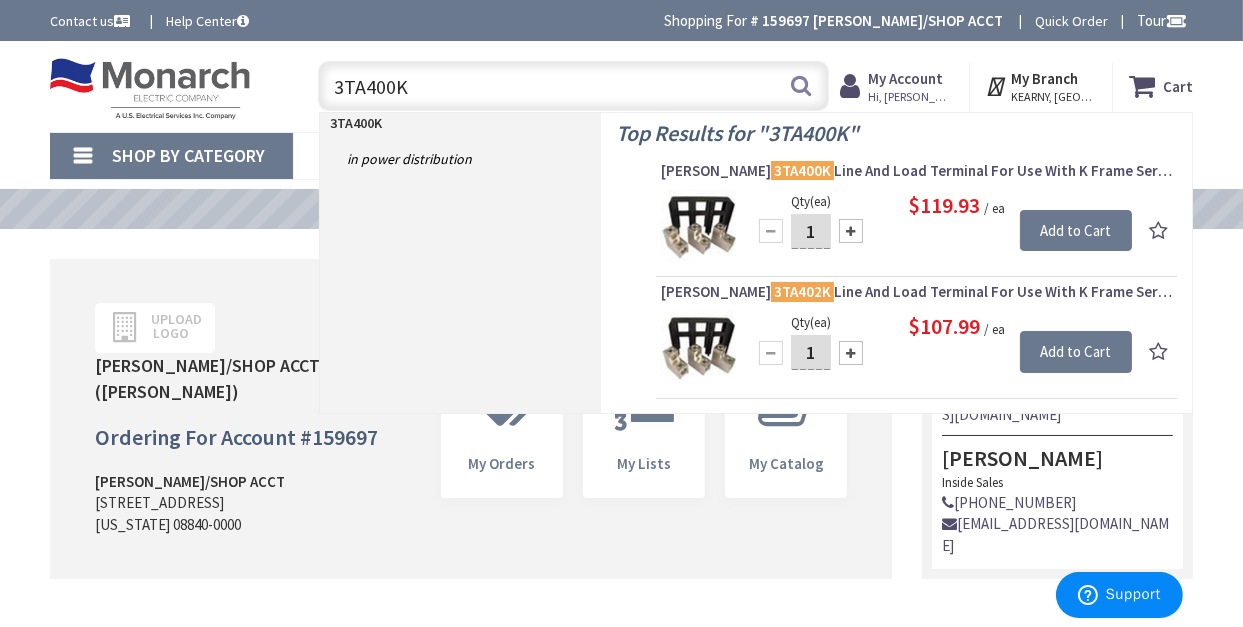 click on "[PERSON_NAME]  3TA400K  Line And Load Terminal For Use With K Frame Series C 3-Pole Molded Case Circuit Breakers" at bounding box center (916, 171) 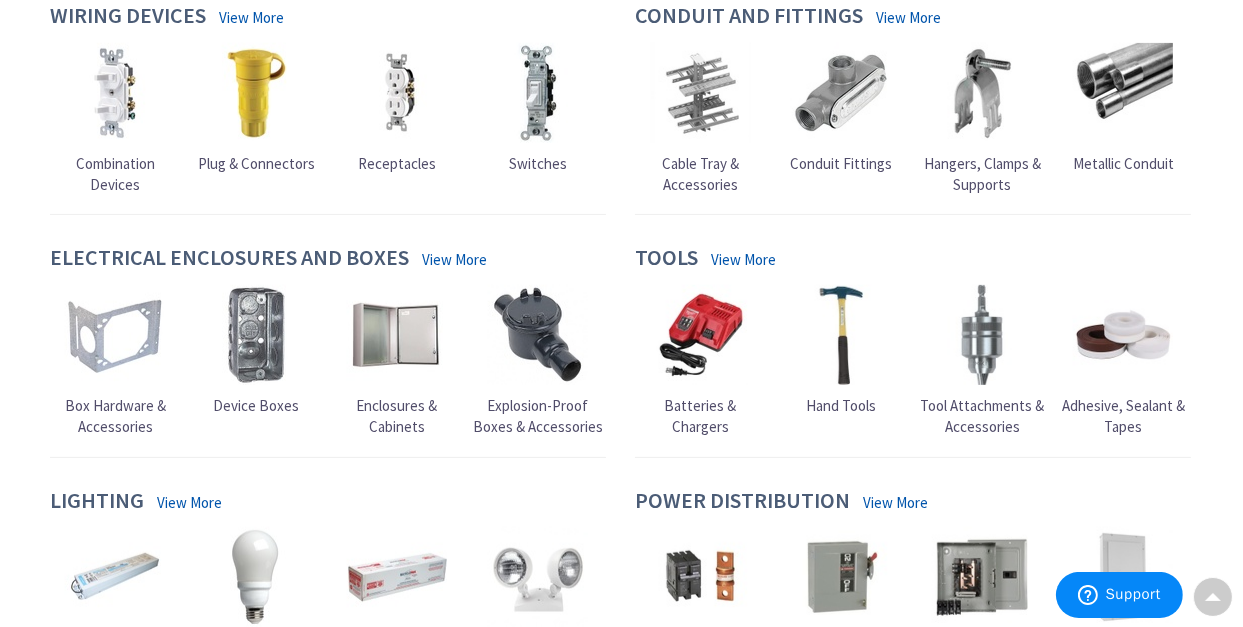 scroll, scrollTop: 0, scrollLeft: 0, axis: both 